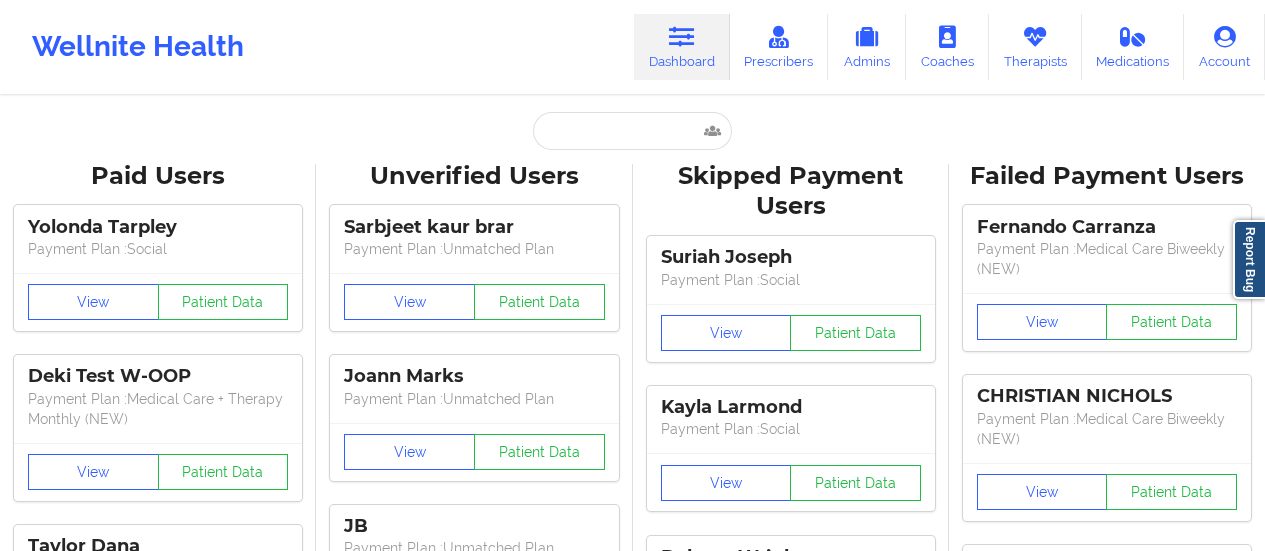 scroll, scrollTop: 0, scrollLeft: 0, axis: both 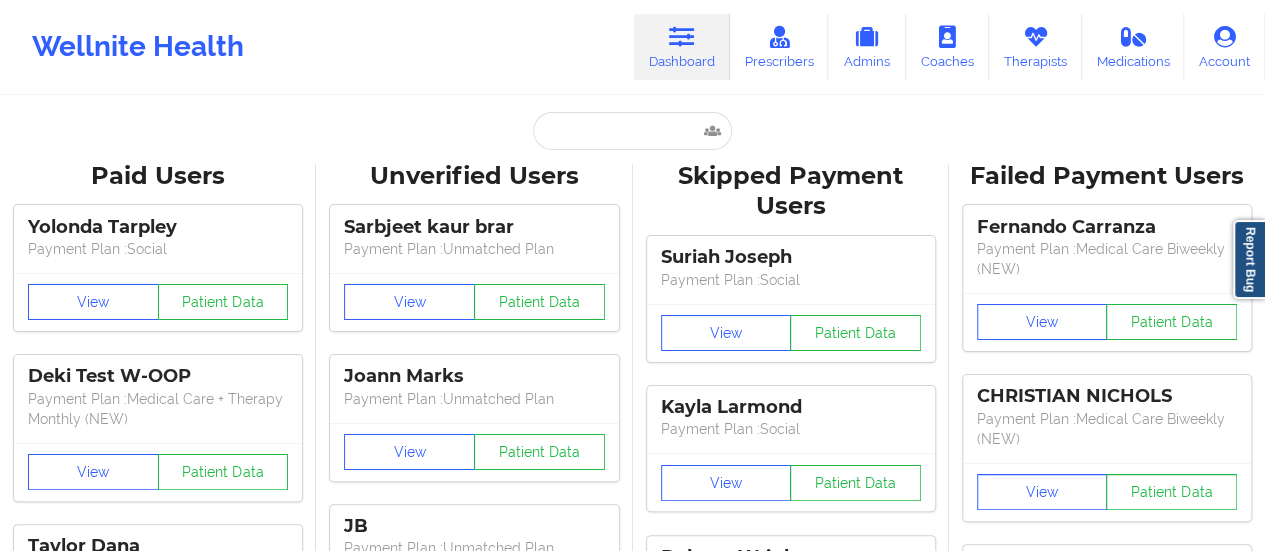 click at bounding box center (632, 131) 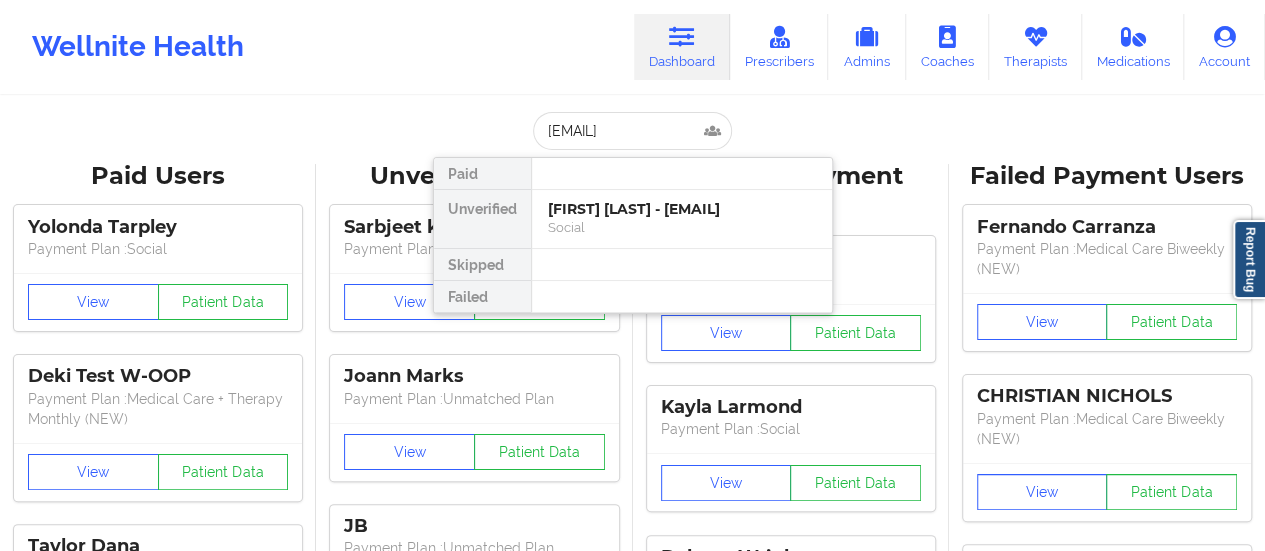 click on "[FIRST] [LAST] - [EMAIL]" at bounding box center [682, 209] 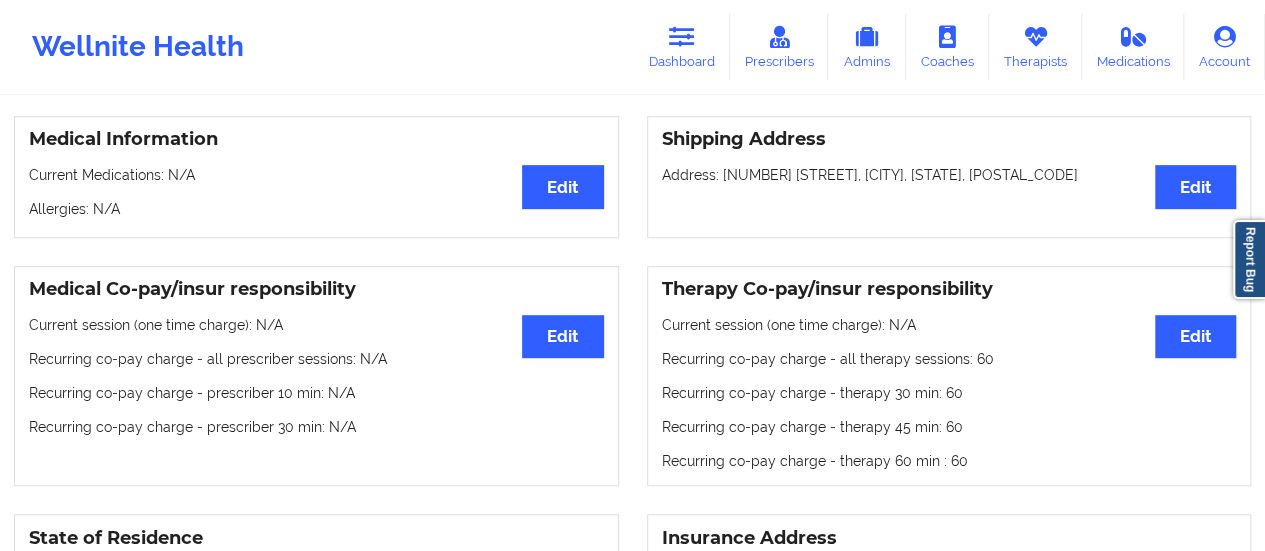 scroll, scrollTop: 438, scrollLeft: 0, axis: vertical 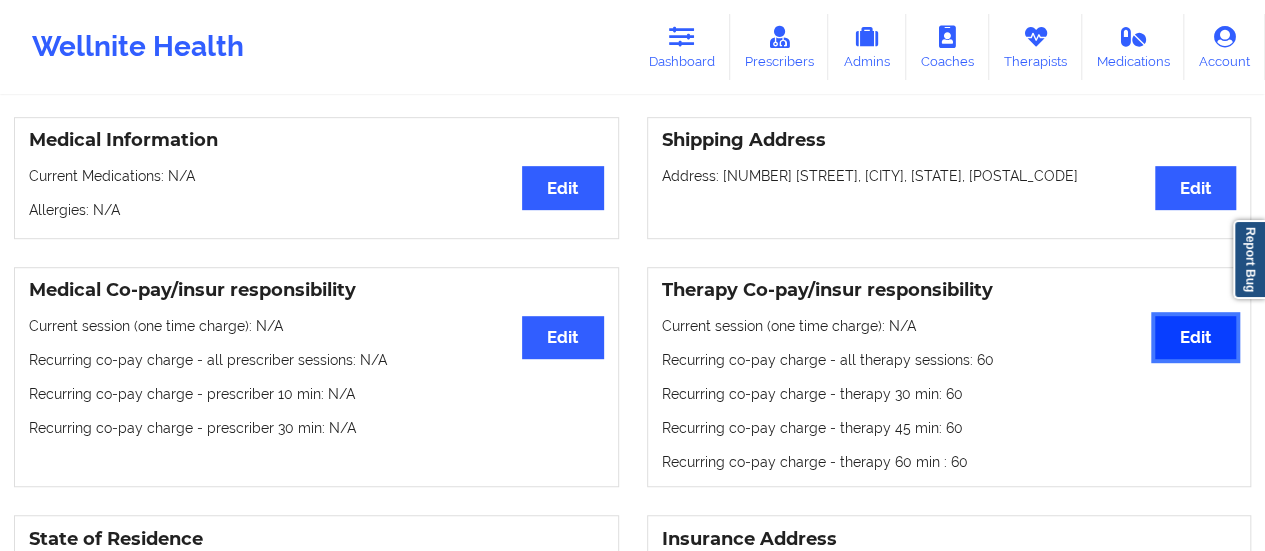 click on "Edit" at bounding box center [1195, 337] 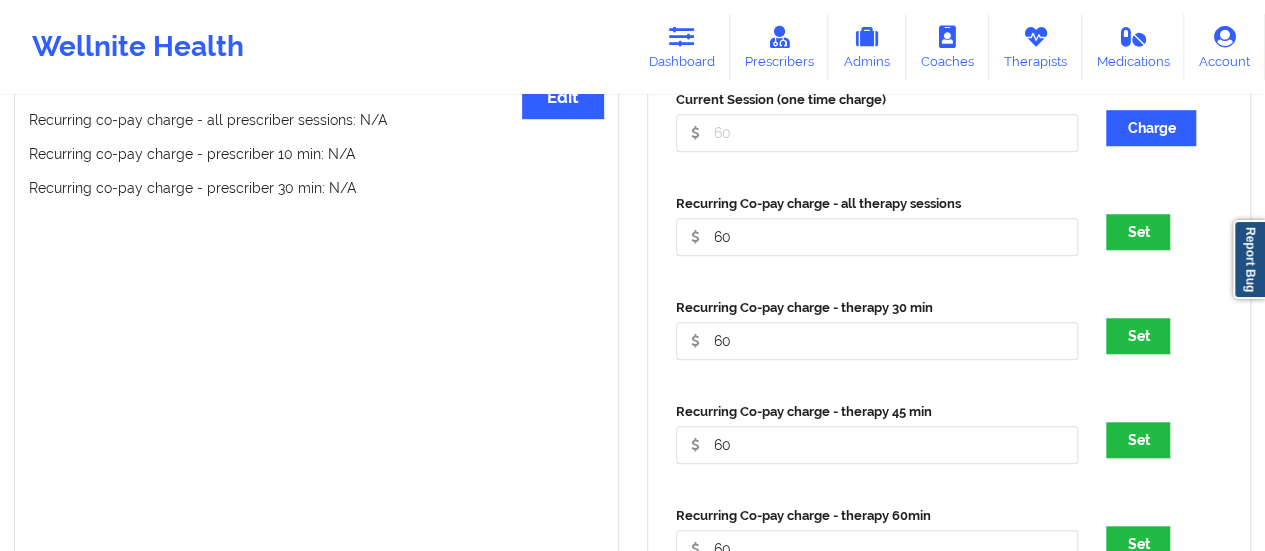 scroll, scrollTop: 698, scrollLeft: 0, axis: vertical 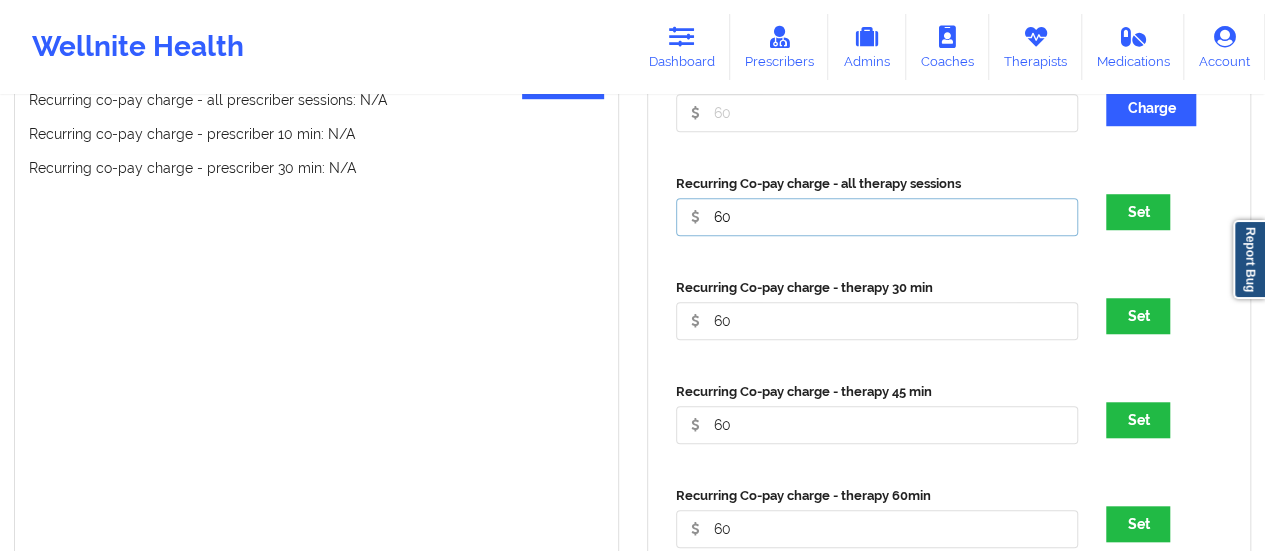 click on "60" at bounding box center (877, 113) 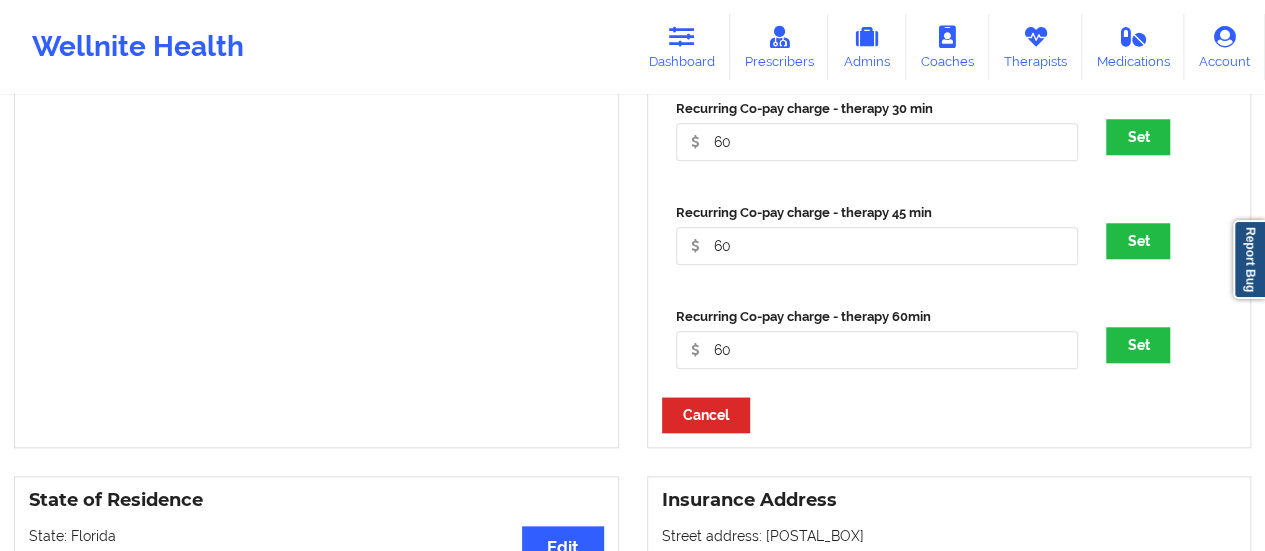scroll, scrollTop: 888, scrollLeft: 0, axis: vertical 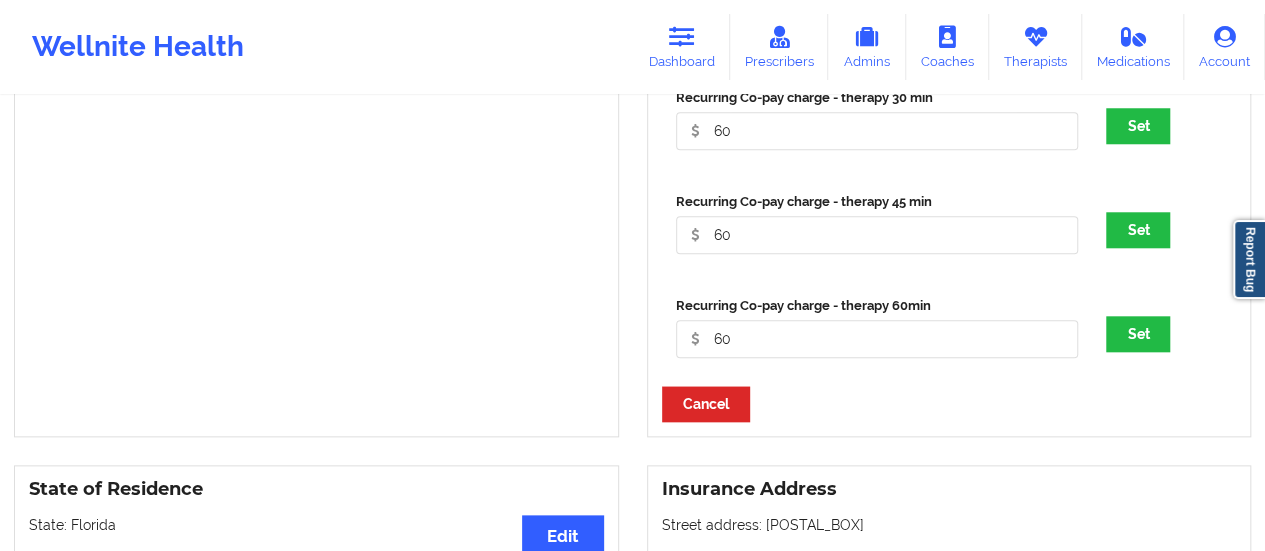 type on "0" 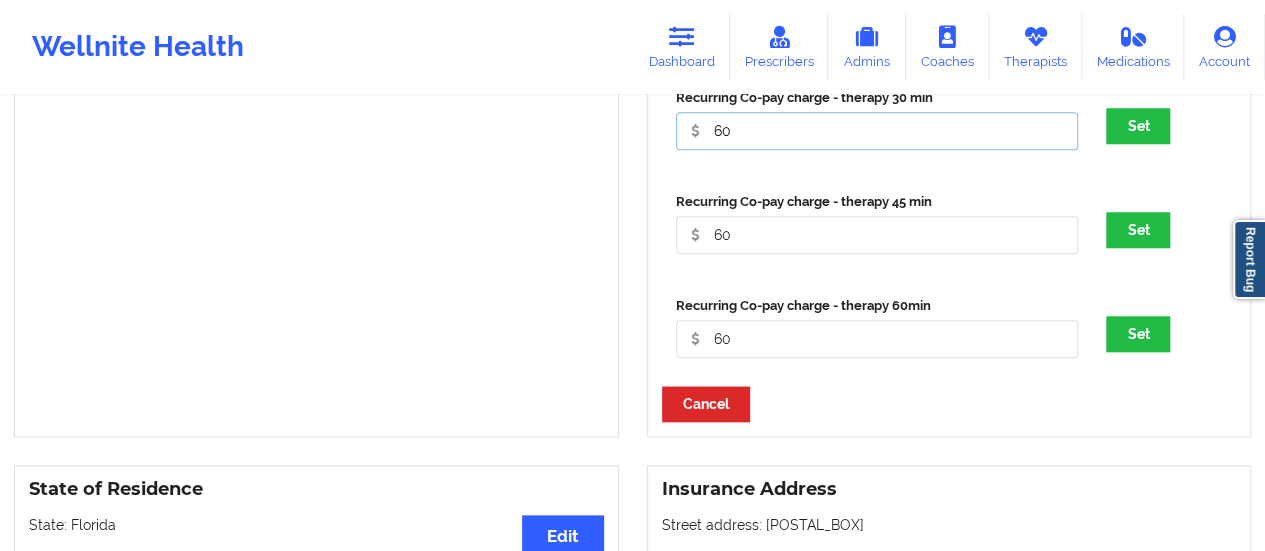 click on "60" at bounding box center (877, -77) 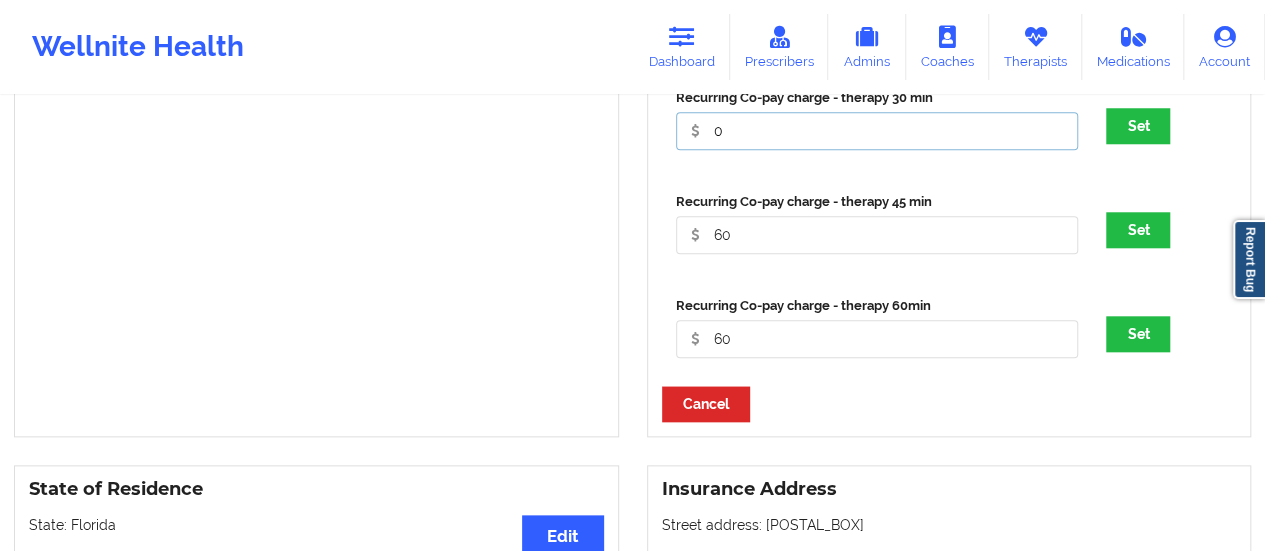 type on "0" 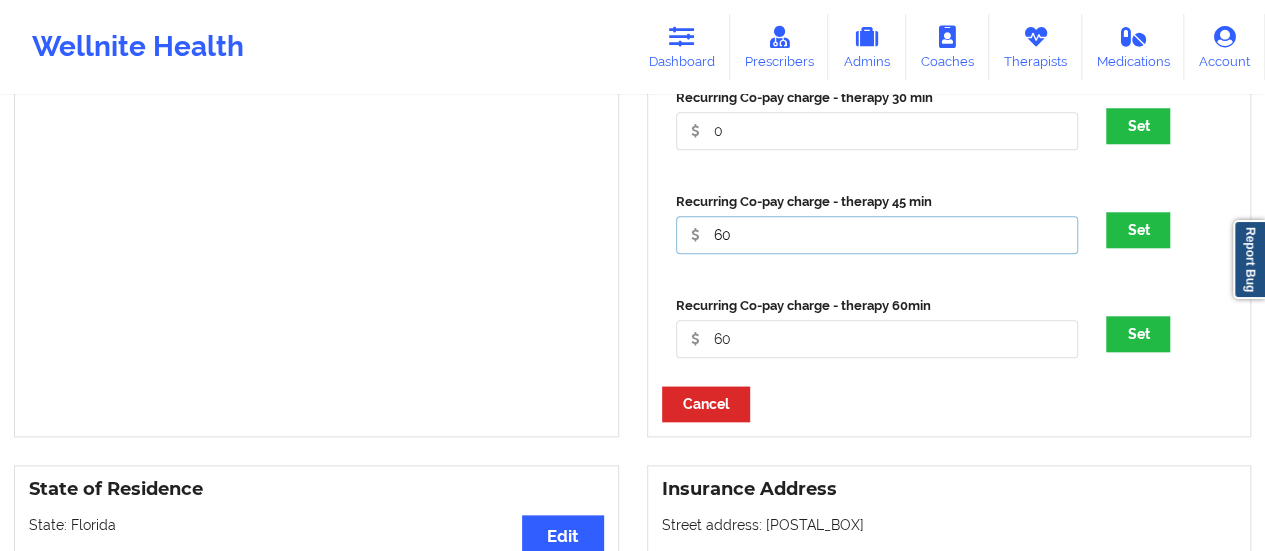 click on "60" at bounding box center (877, -77) 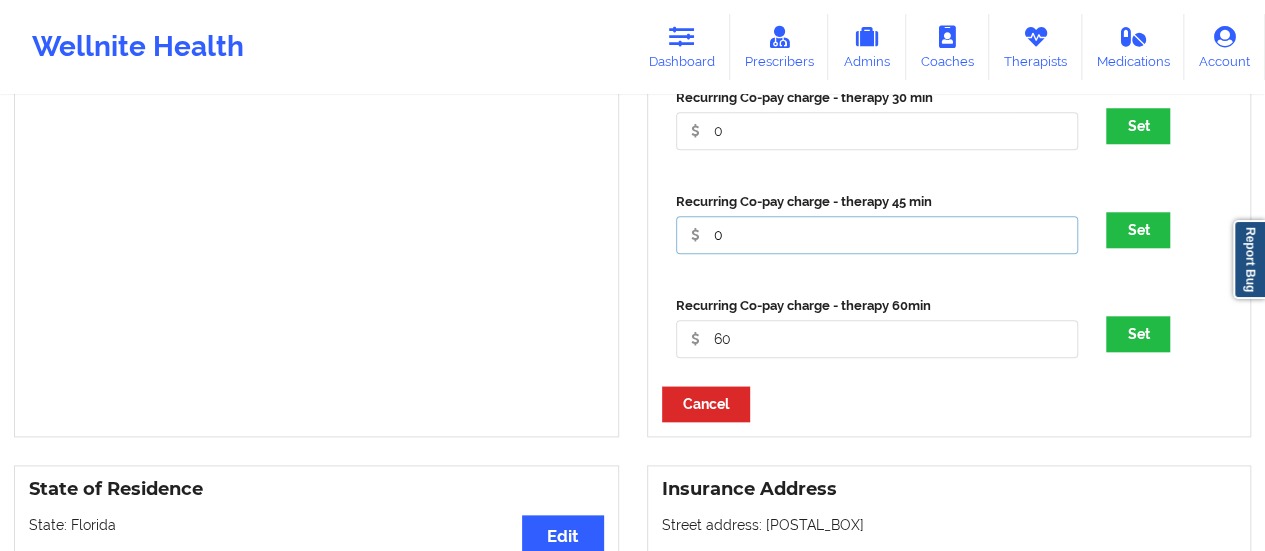 type on "0" 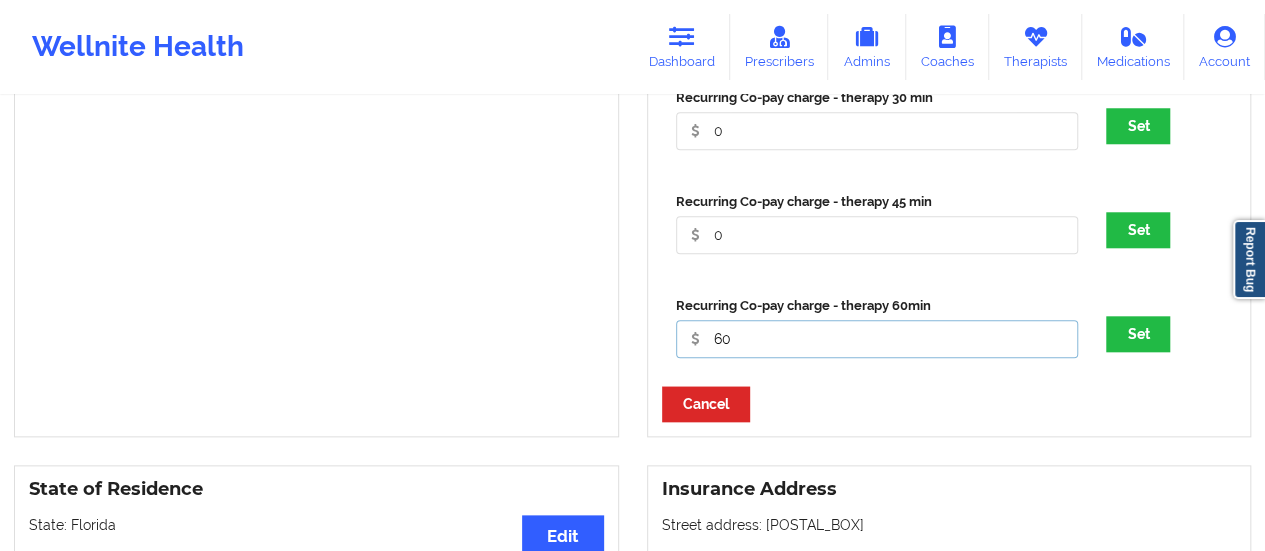 click on "60" at bounding box center [877, -77] 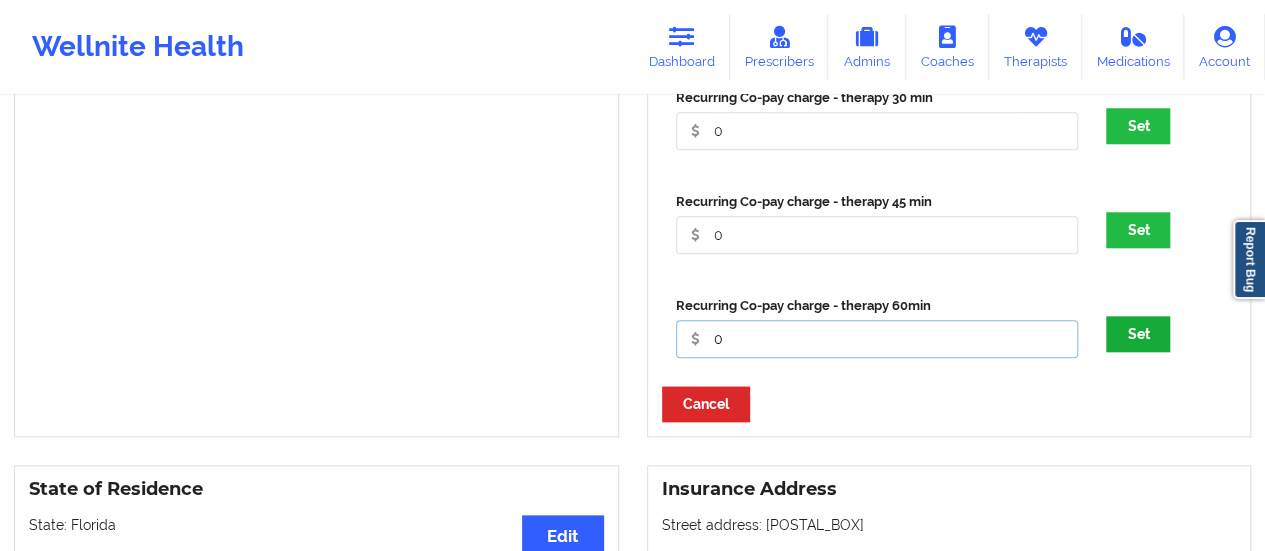 type on "0" 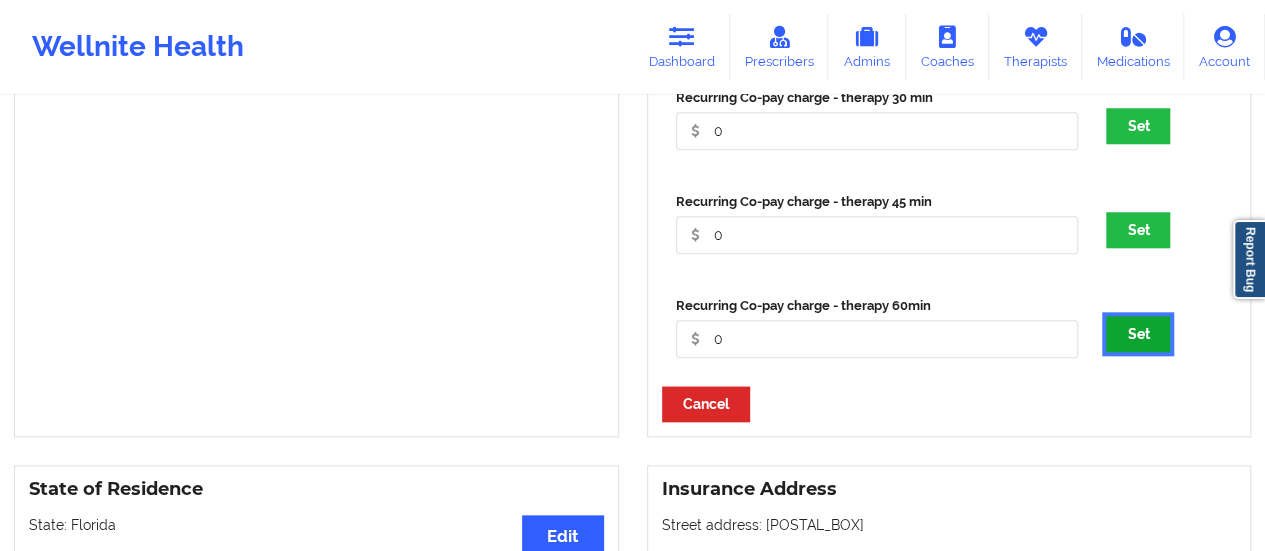 click on "Set" at bounding box center [1138, 334] 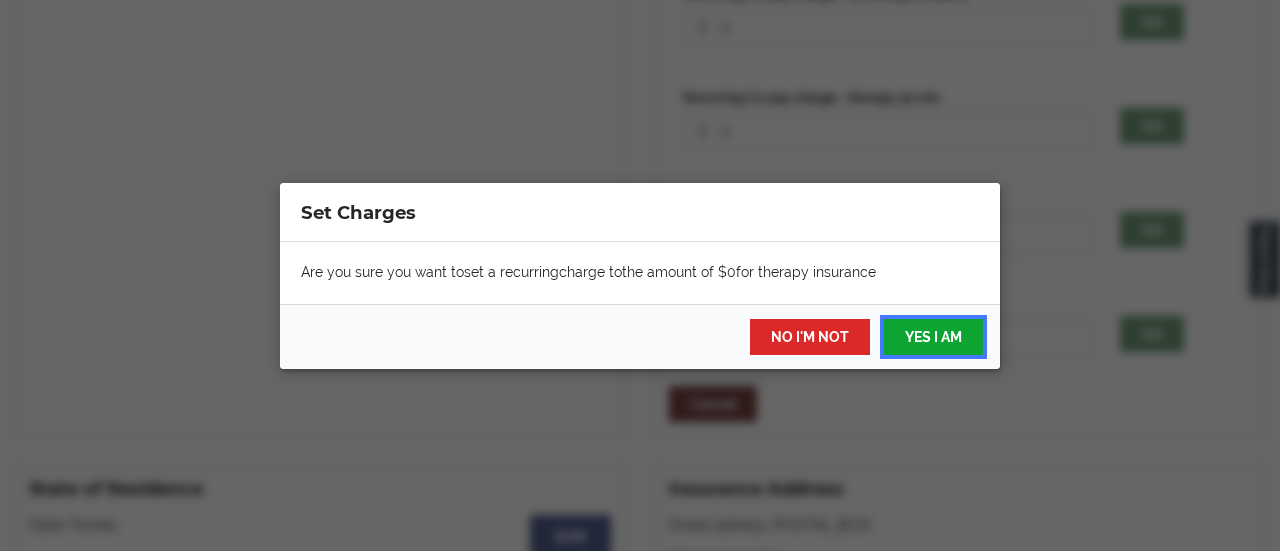 click on "YES I AM" at bounding box center (933, 337) 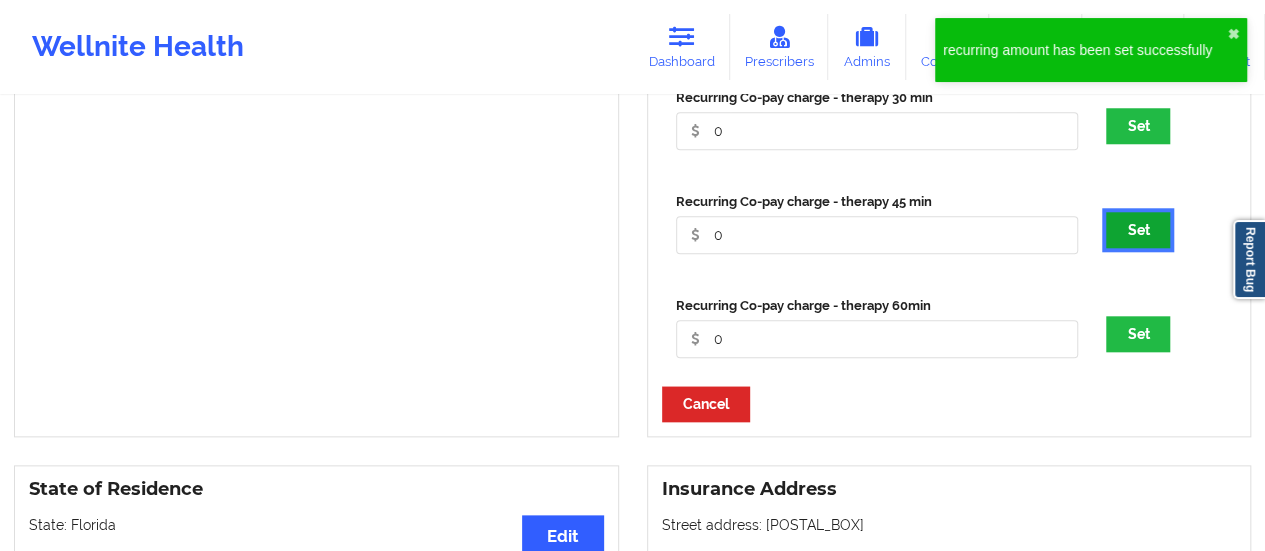 click on "Set" at bounding box center (1138, 230) 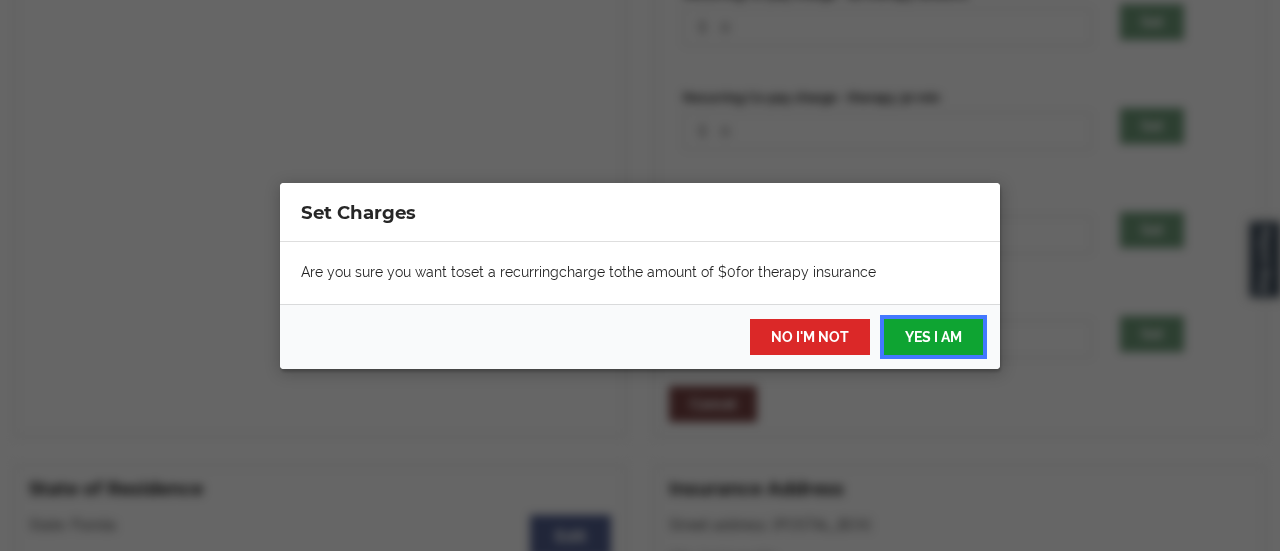 click on "YES I AM" at bounding box center (933, 337) 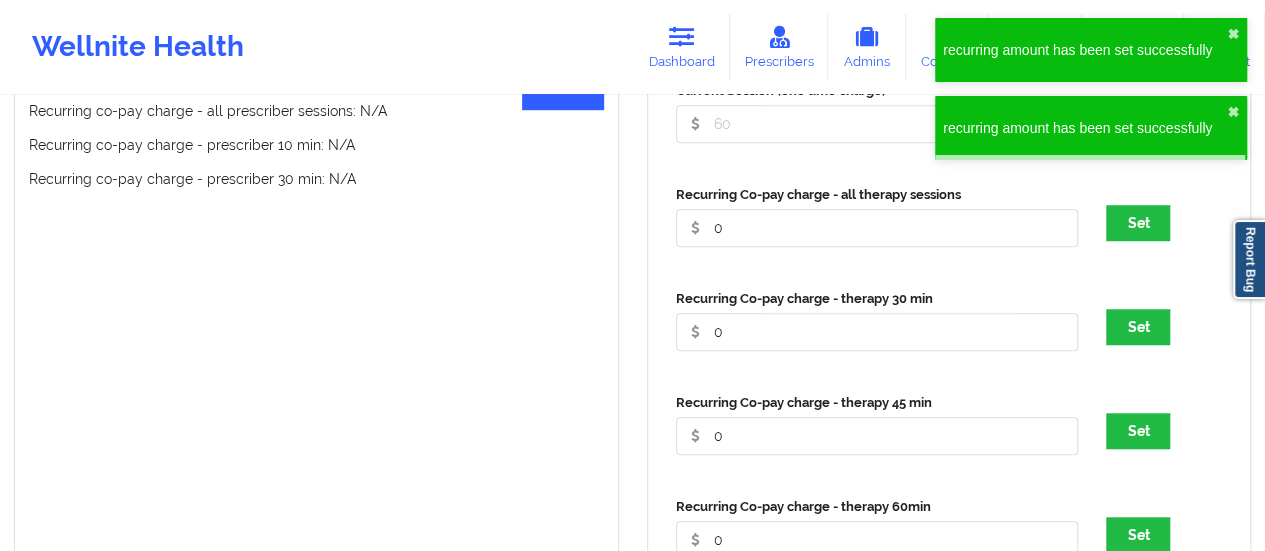 scroll, scrollTop: 686, scrollLeft: 0, axis: vertical 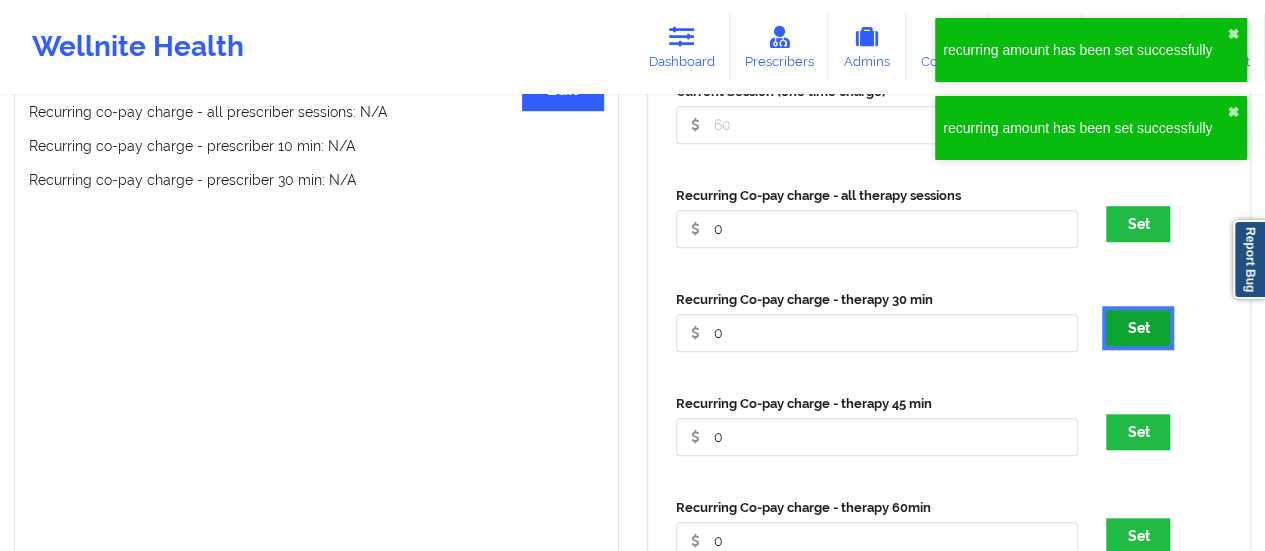 click on "Set" at bounding box center (1138, 328) 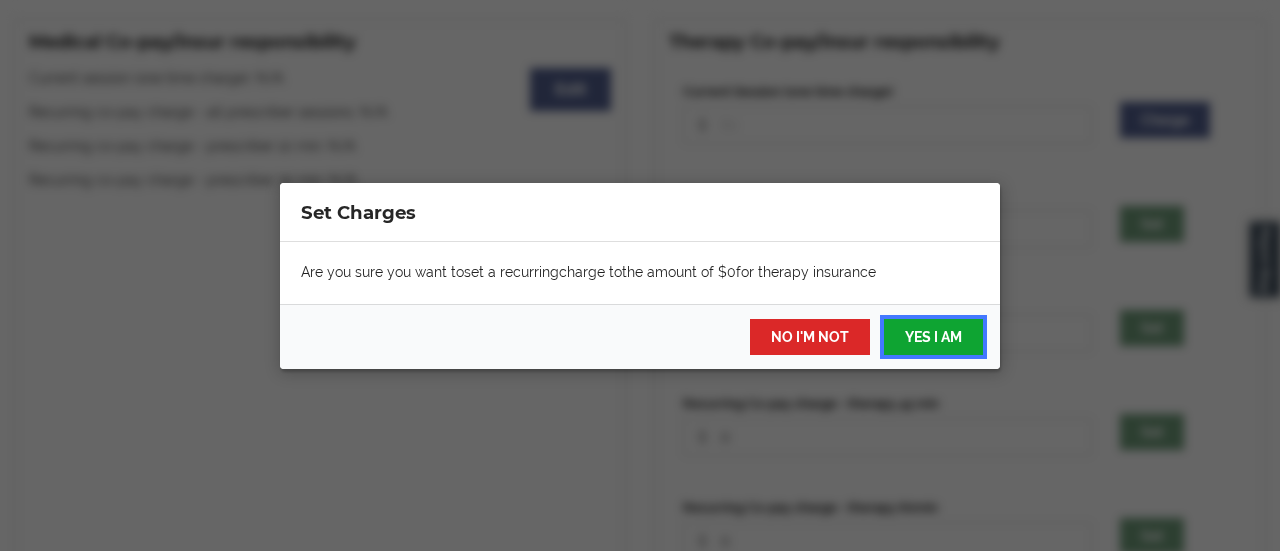 click on "YES I AM" at bounding box center [933, 337] 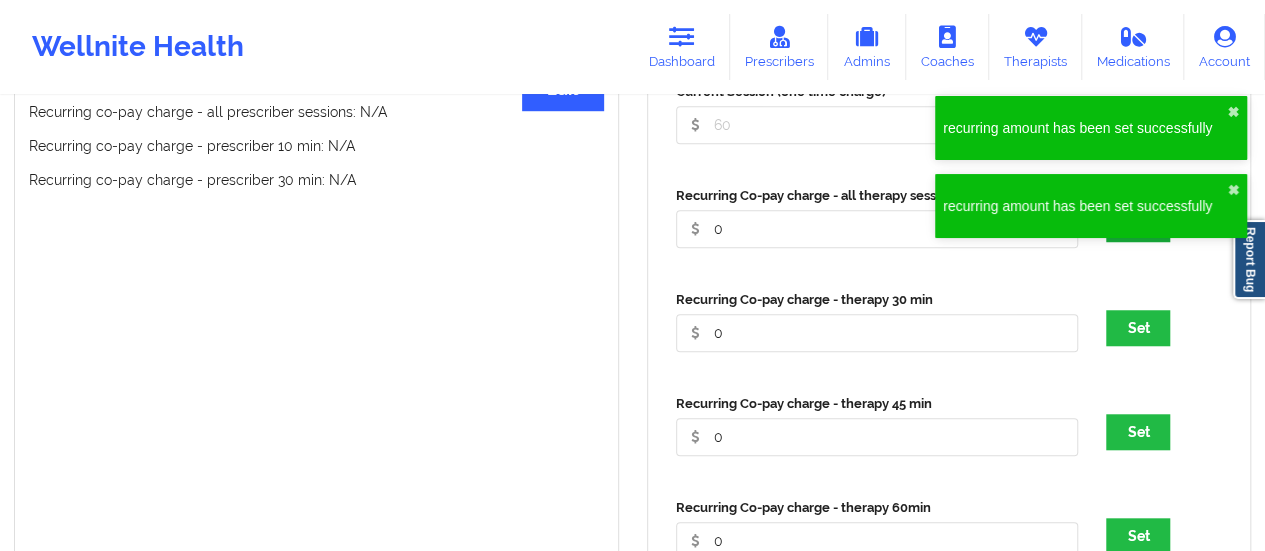 click on "recurring amount has been set successfully ✖︎ recurring amount has been set successfully ✖︎ recurring amount has been set successfully ✖︎" at bounding box center [1091, 135] 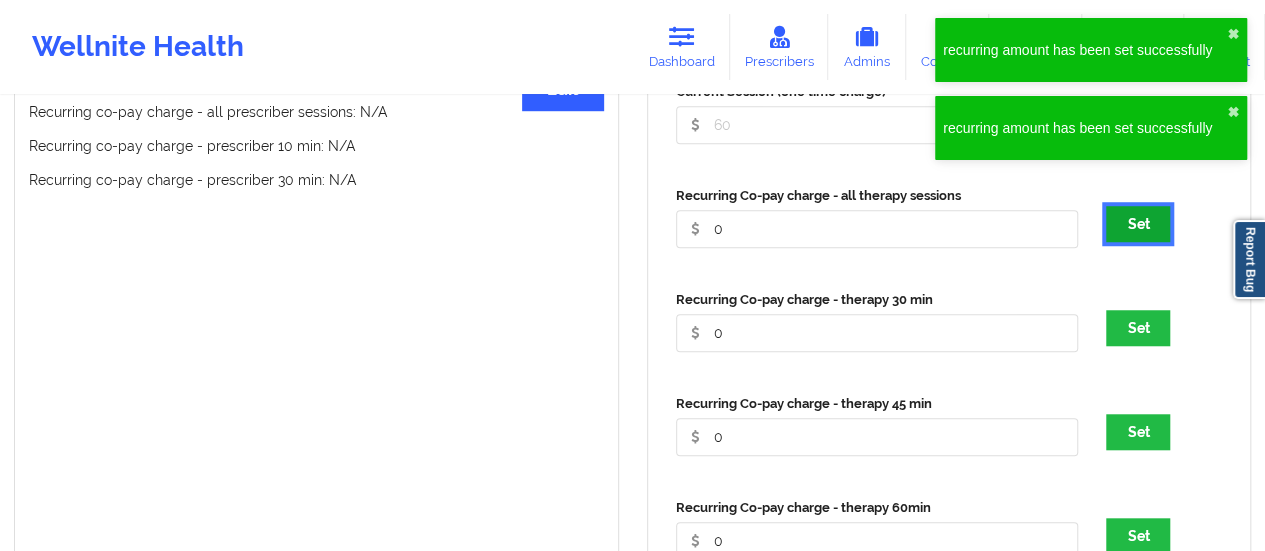 click on "Set" at bounding box center [1138, 224] 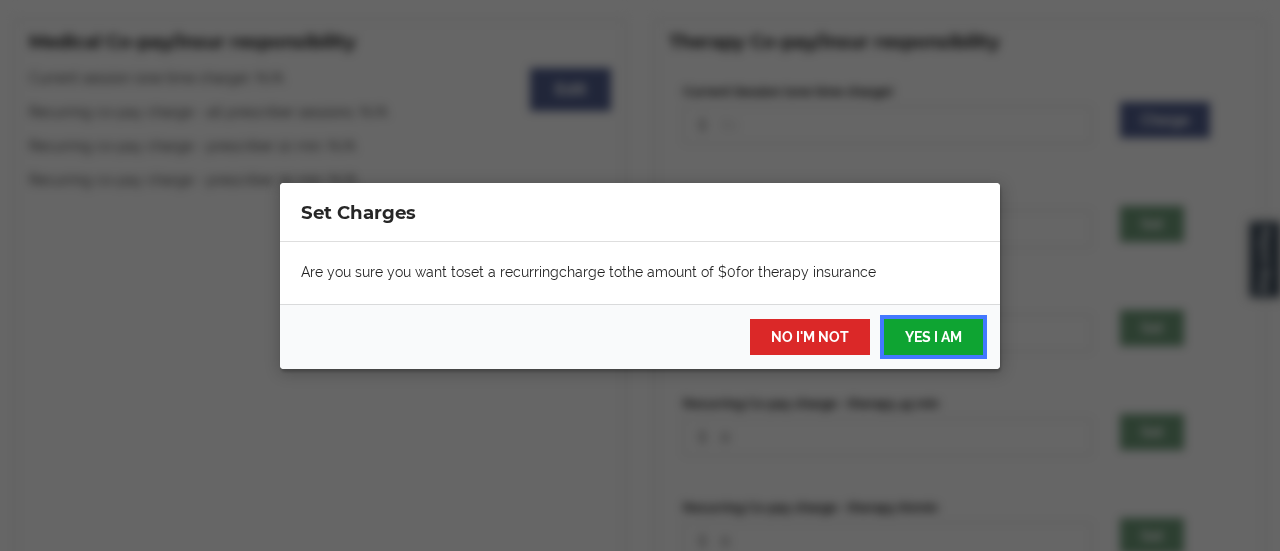 click on "YES I AM" at bounding box center (933, 337) 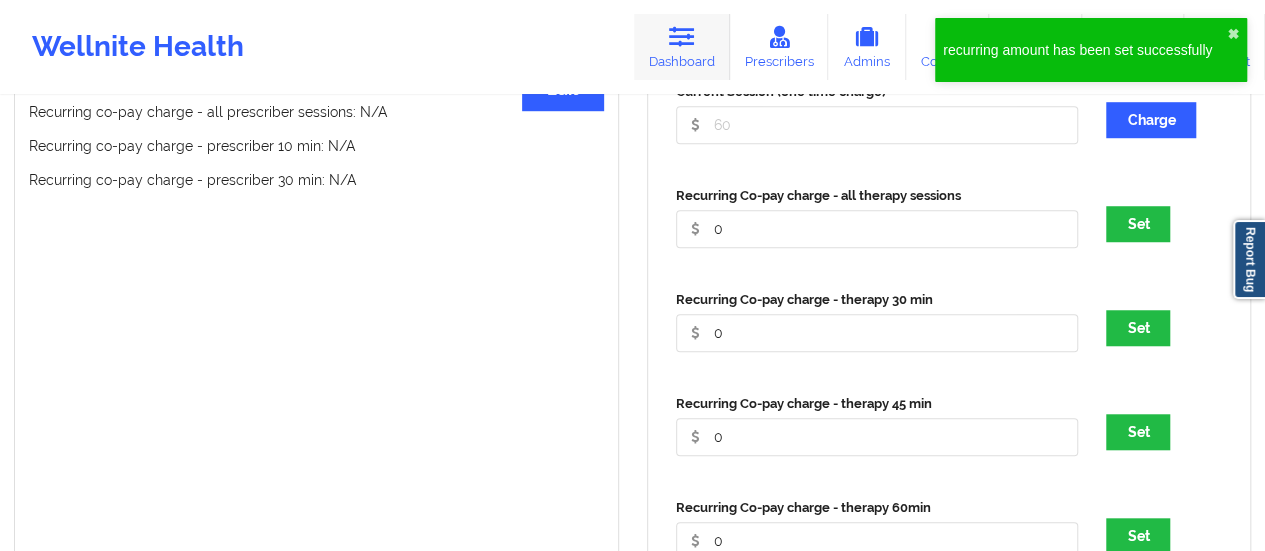 click at bounding box center [682, 37] 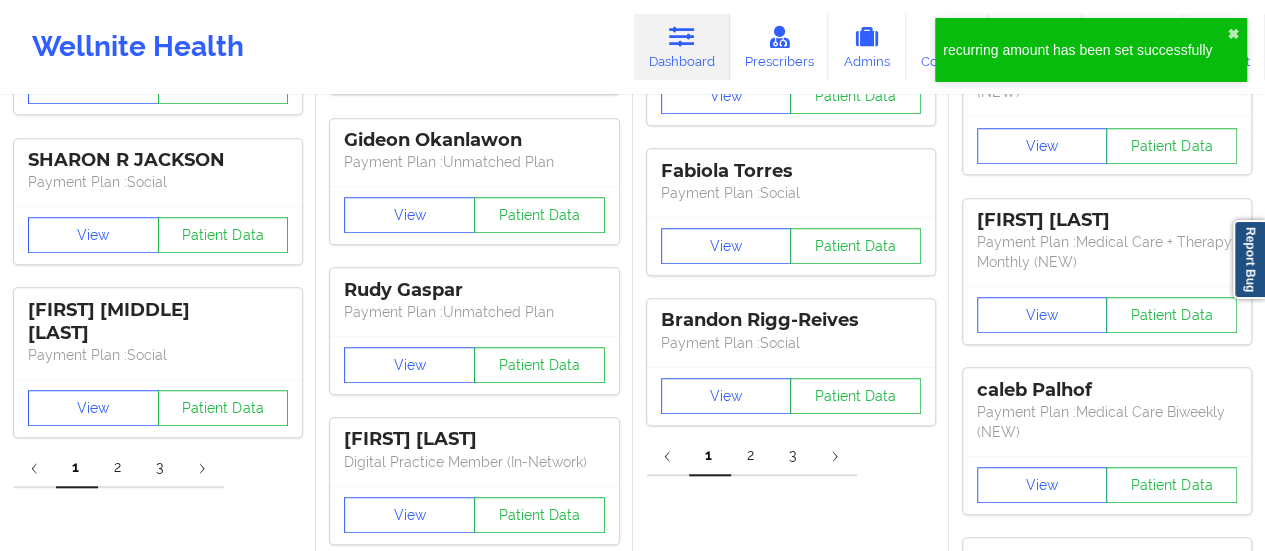 scroll, scrollTop: 0, scrollLeft: 0, axis: both 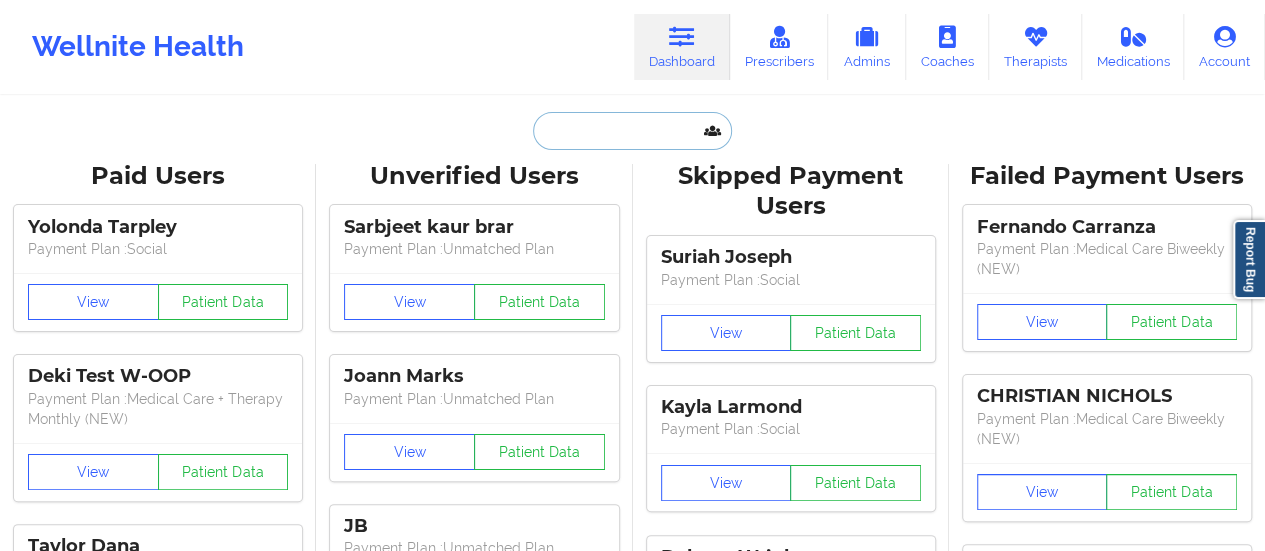 click at bounding box center [632, 131] 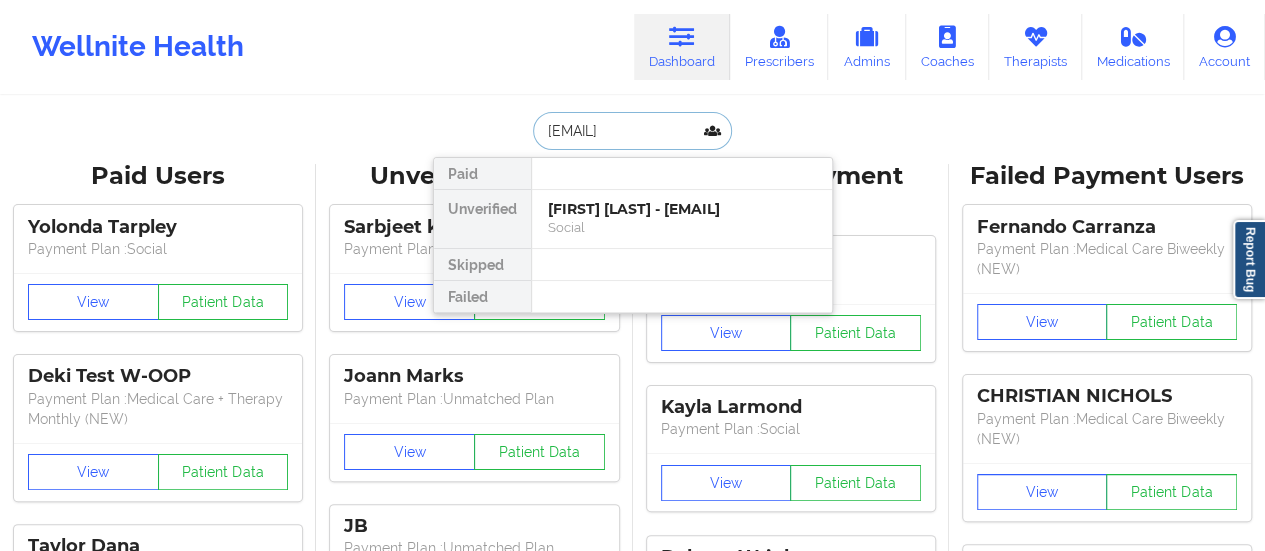 scroll, scrollTop: 0, scrollLeft: 61, axis: horizontal 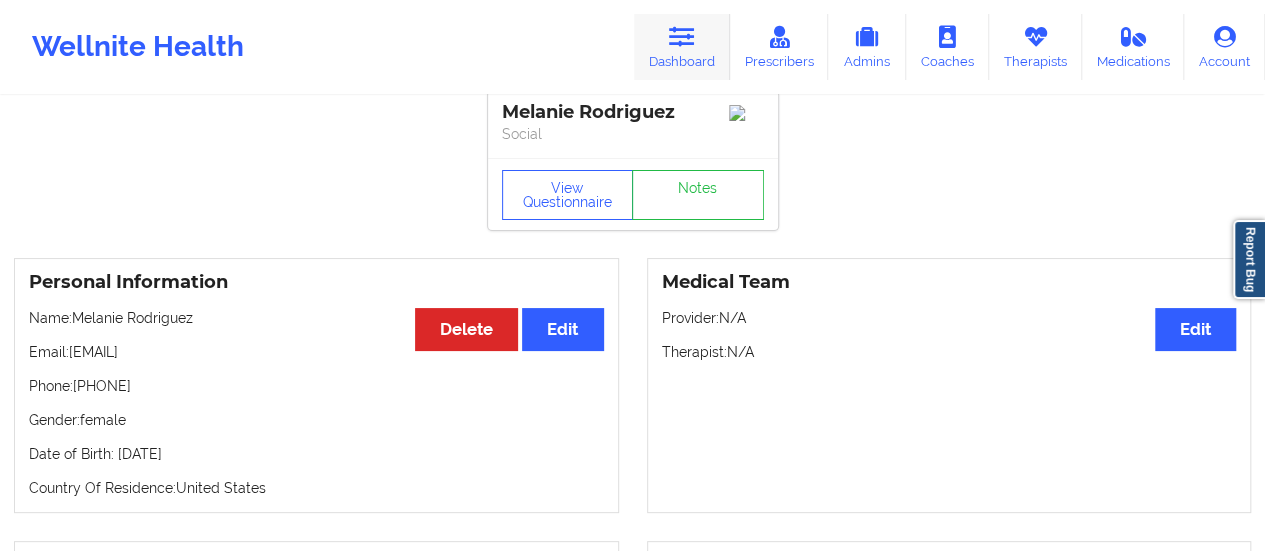 click on "Dashboard" at bounding box center [682, 47] 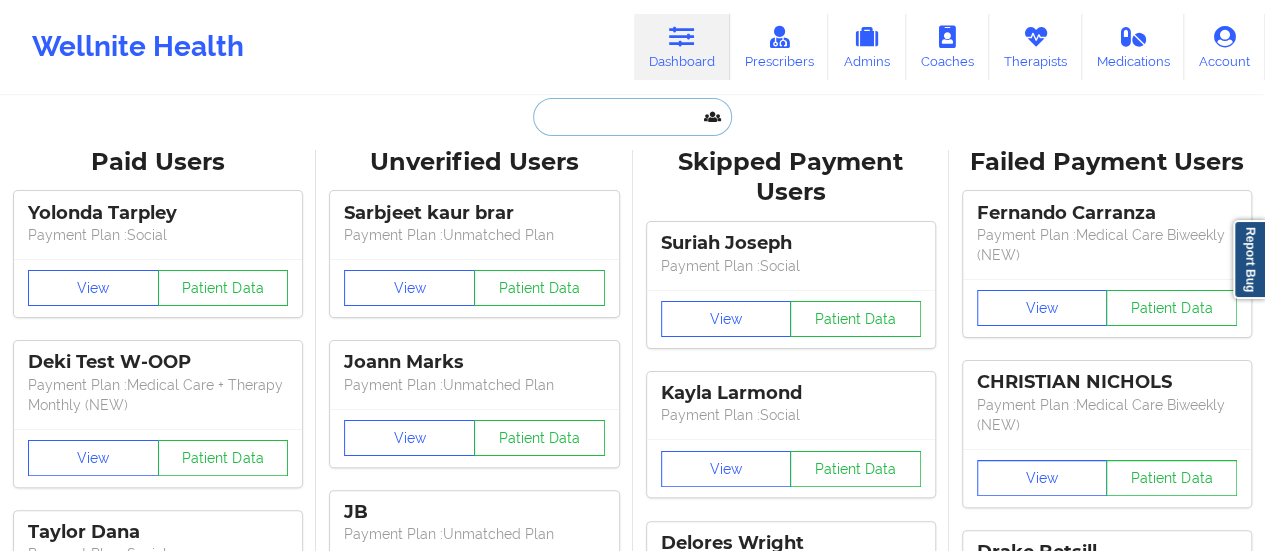 click at bounding box center [632, 117] 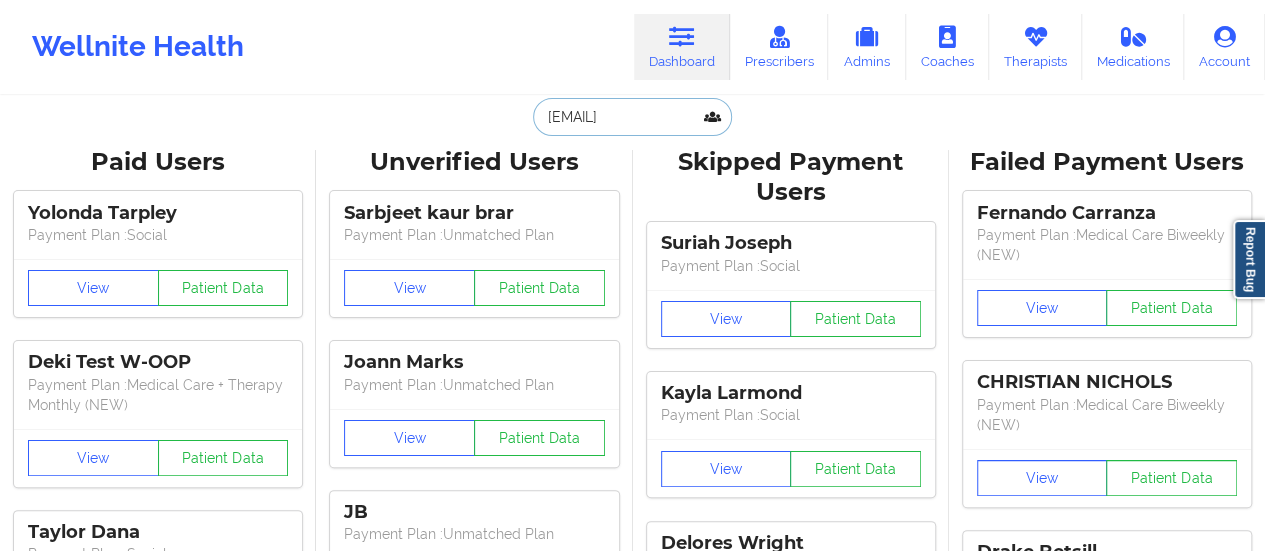scroll, scrollTop: 0, scrollLeft: 15, axis: horizontal 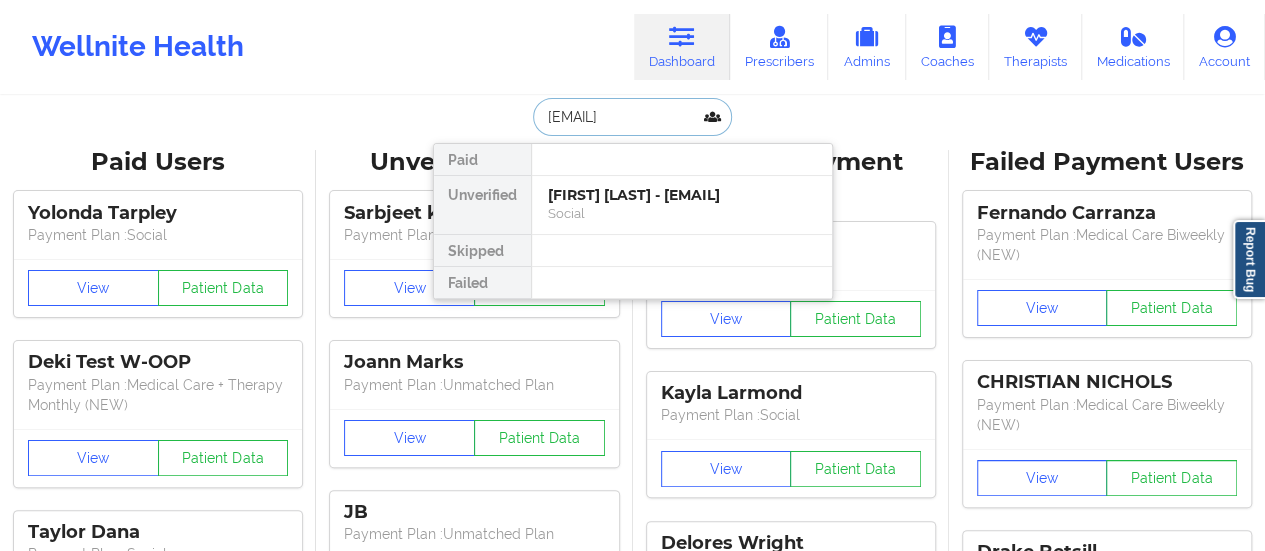 click on "[FIRST] [LAST] - [EMAIL]" at bounding box center [682, 195] 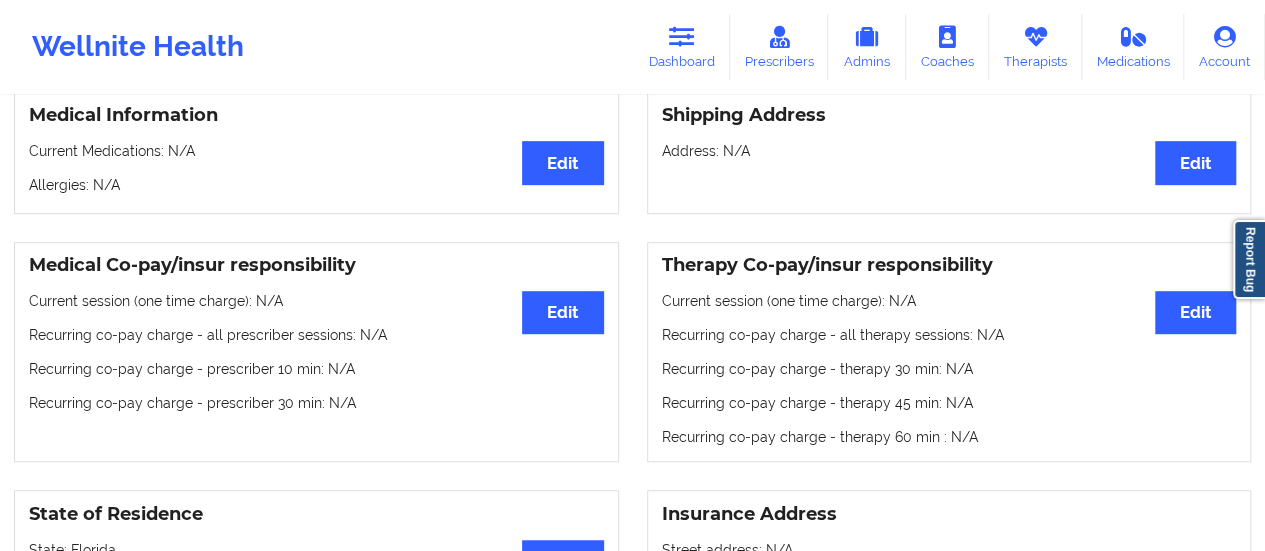 scroll, scrollTop: 0, scrollLeft: 0, axis: both 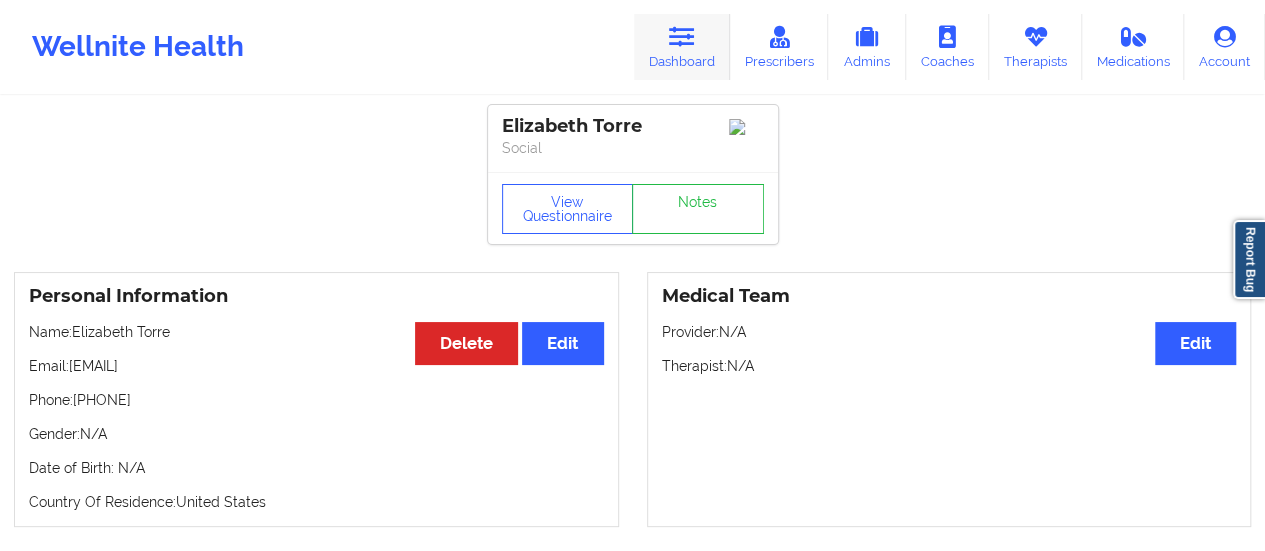 click on "Dashboard" at bounding box center [682, 47] 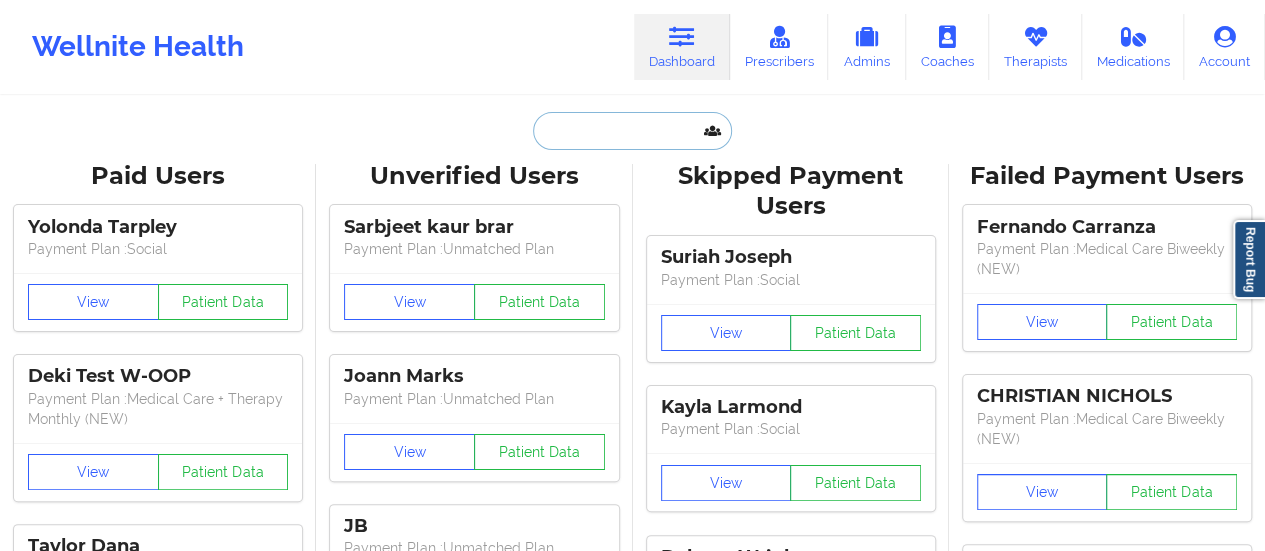 click at bounding box center (632, 131) 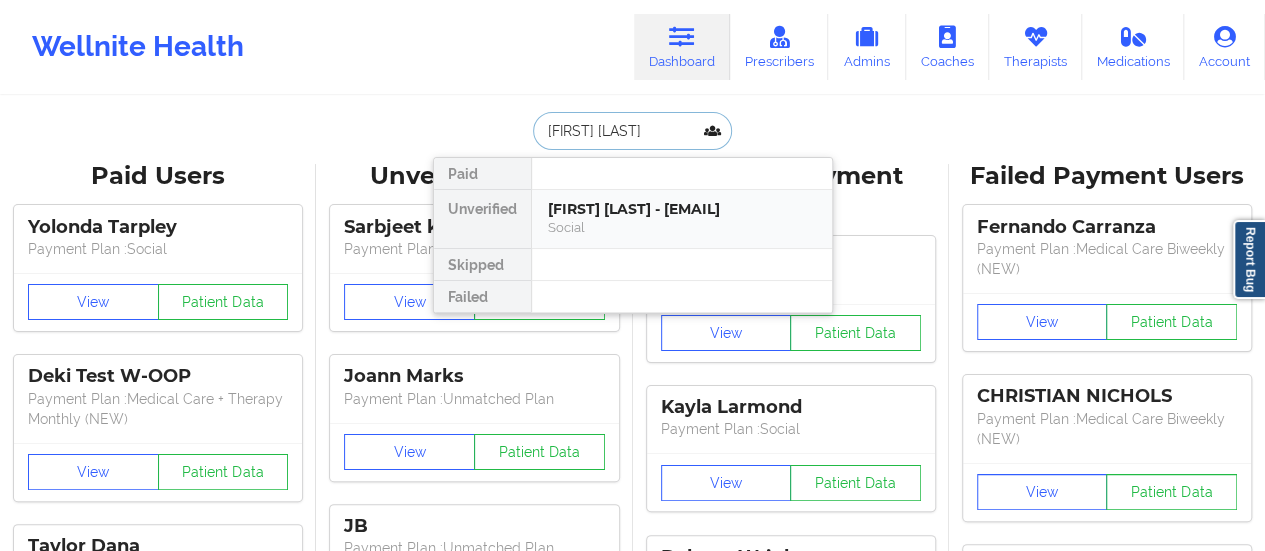 click on "[FIRST] [LAST] - [EMAIL]" at bounding box center (682, 209) 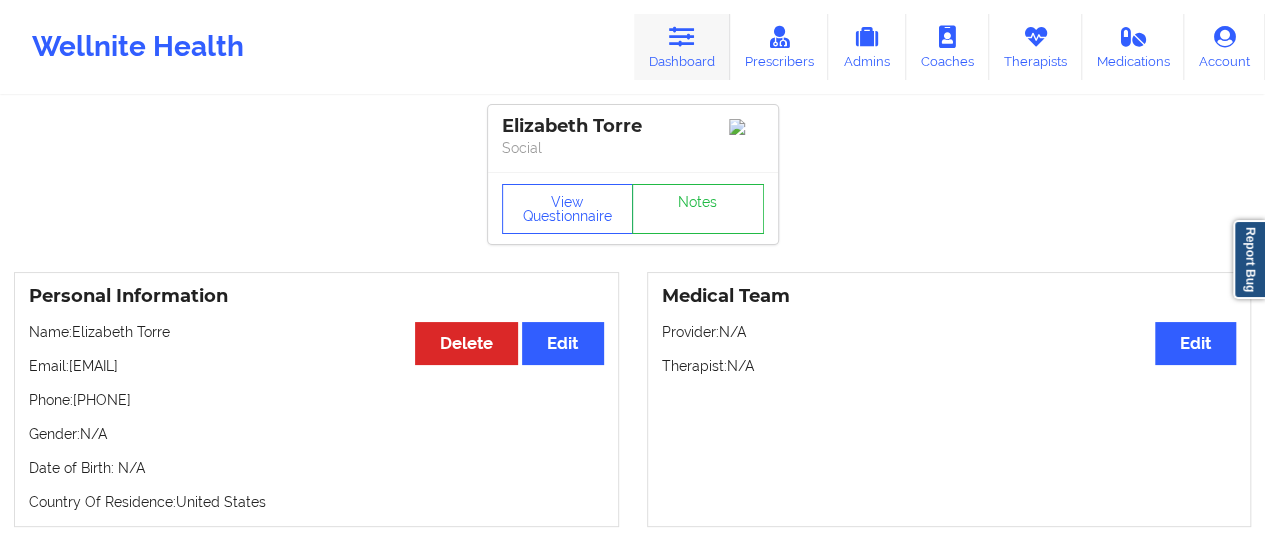 click at bounding box center (682, 37) 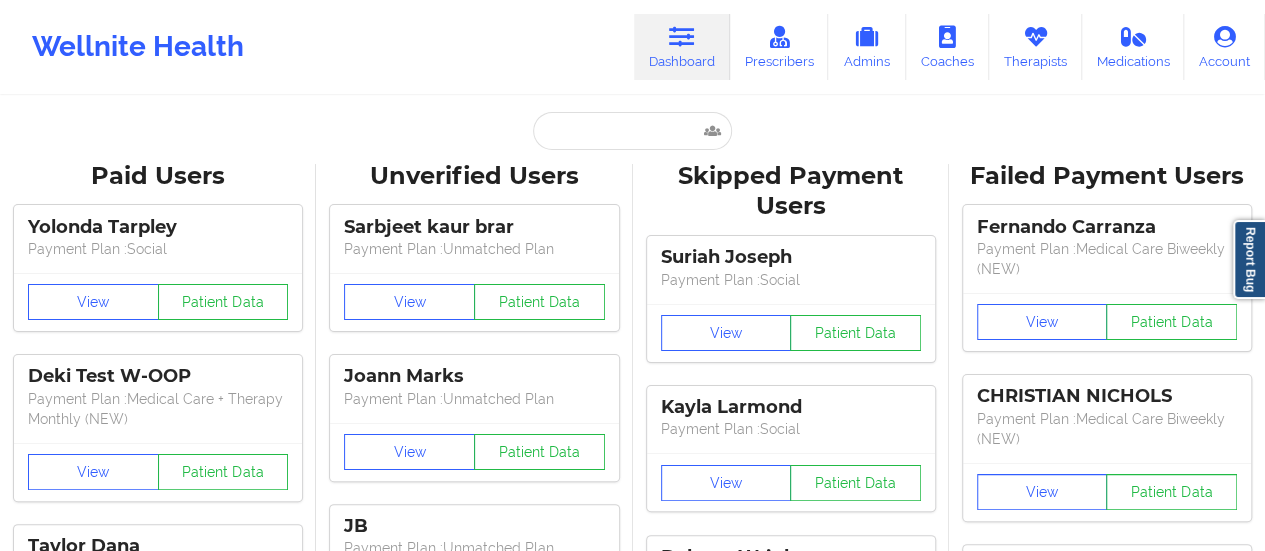 click on "Paid Unverified [FIRST] [LAST] - [EMAIL] Social Skipped Failed Paid Users [FIRST] [LAST]  Payment Plan :  Social View Patient Data Deki Test W-OOP Payment Plan :  Medical Care + Therapy Monthly (NEW) View Patient Data [FIRST] [LAST] Payment Plan :  Social View Patient Data [FIRST] [LAST] Digital Practice Member  View Patient Data [FIRST] [LAST] Payment Plan :  Social View Patient Data [FIRST] [LAST]  Payment Plan :  Social View Patient Data ⟨ 1 2 3 ⟩ ⟩ Unverified Users [FIRST] [LAST] Payment Plan :  Unmatched Plan View Patient Data [FIRST] [LAST] Payment Plan :  Unmatched Plan View Patient Data [FIRST] Payment Plan :  Unmatched Plan View Patient Data [FIRST] [LAST] Payment Plan :  Unmatched Plan View Patient Data [FIRST] [LAST] Payment Plan :  Unmatched Plan View Patient Data [FIRST] [LAST] Payment Plan :  Unmatched Plan View Patient Data [FIRST] [LAST] Digital Practice Member  (In-Network) View Patient Data [FIRST] [LAST] Digital Practice Member  (In-Network) View View View 1" at bounding box center (632, 2501) 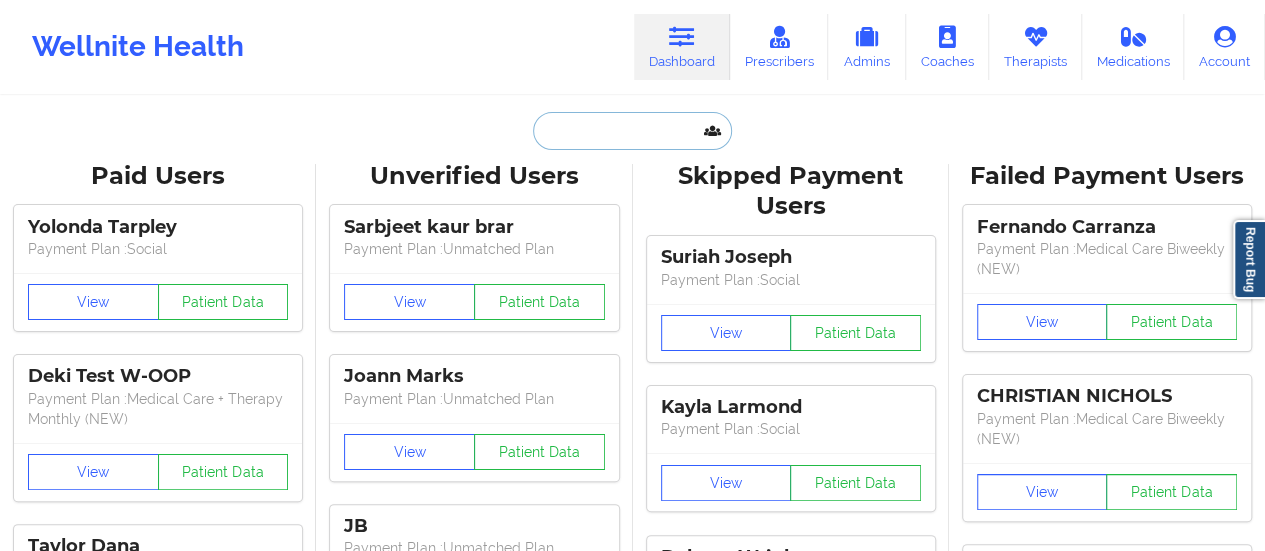 click at bounding box center (632, 131) 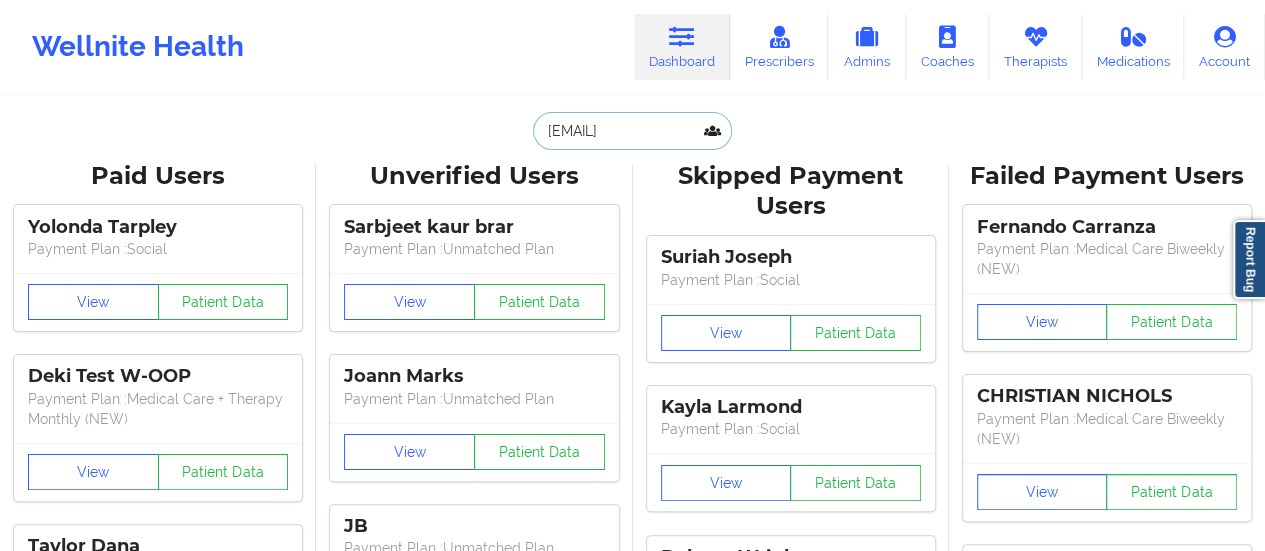 scroll, scrollTop: 0, scrollLeft: 28, axis: horizontal 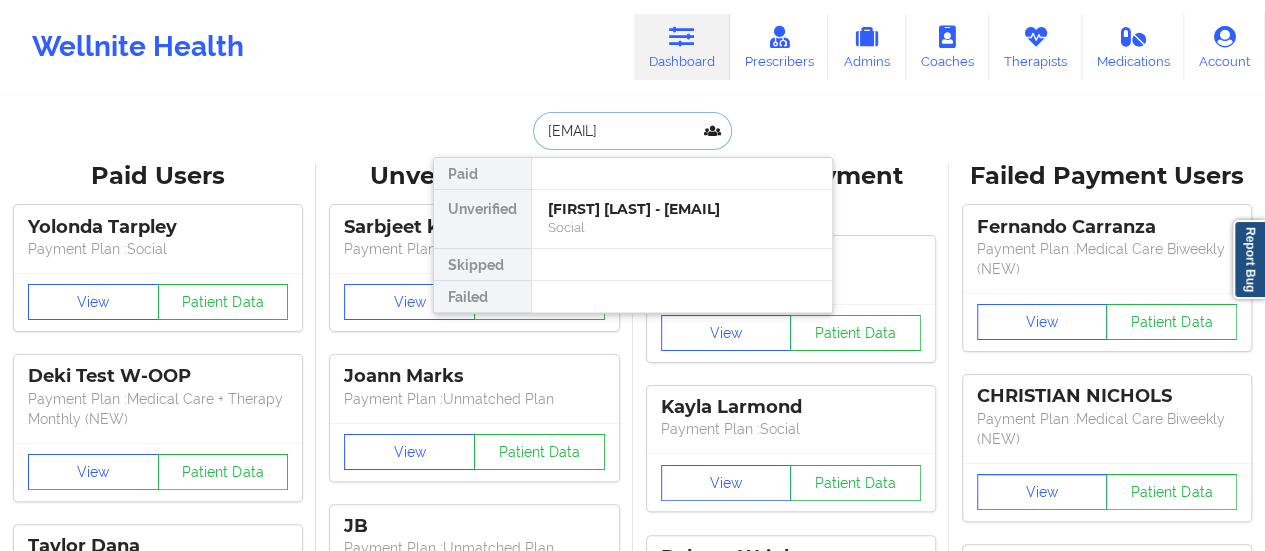 click on "[FIRST] [LAST] - [EMAIL]" at bounding box center [682, 209] 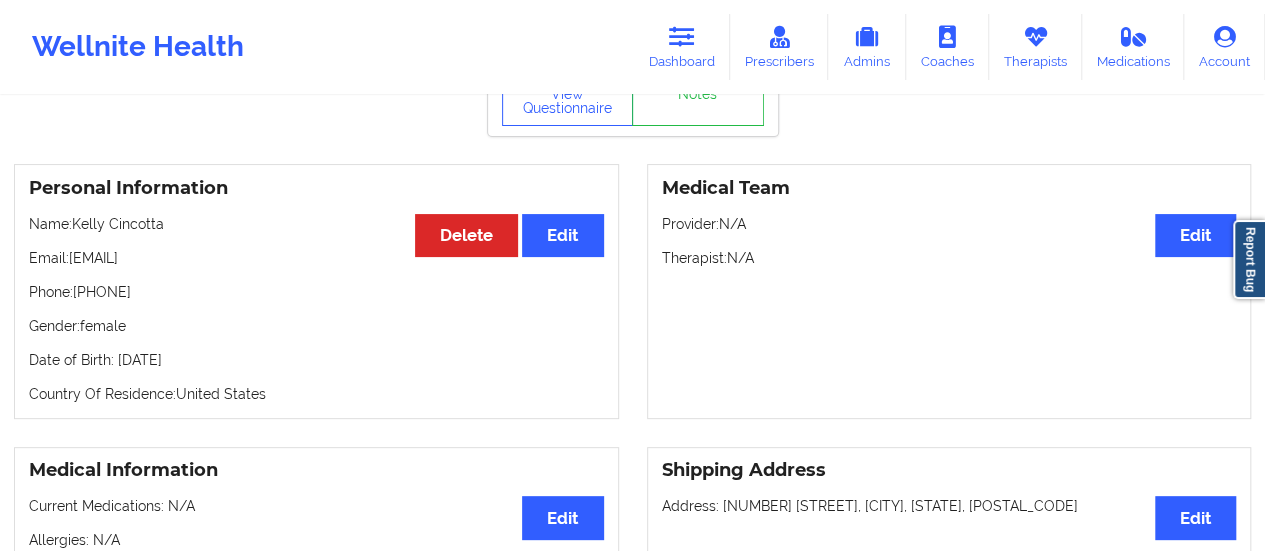 scroll, scrollTop: 72, scrollLeft: 0, axis: vertical 